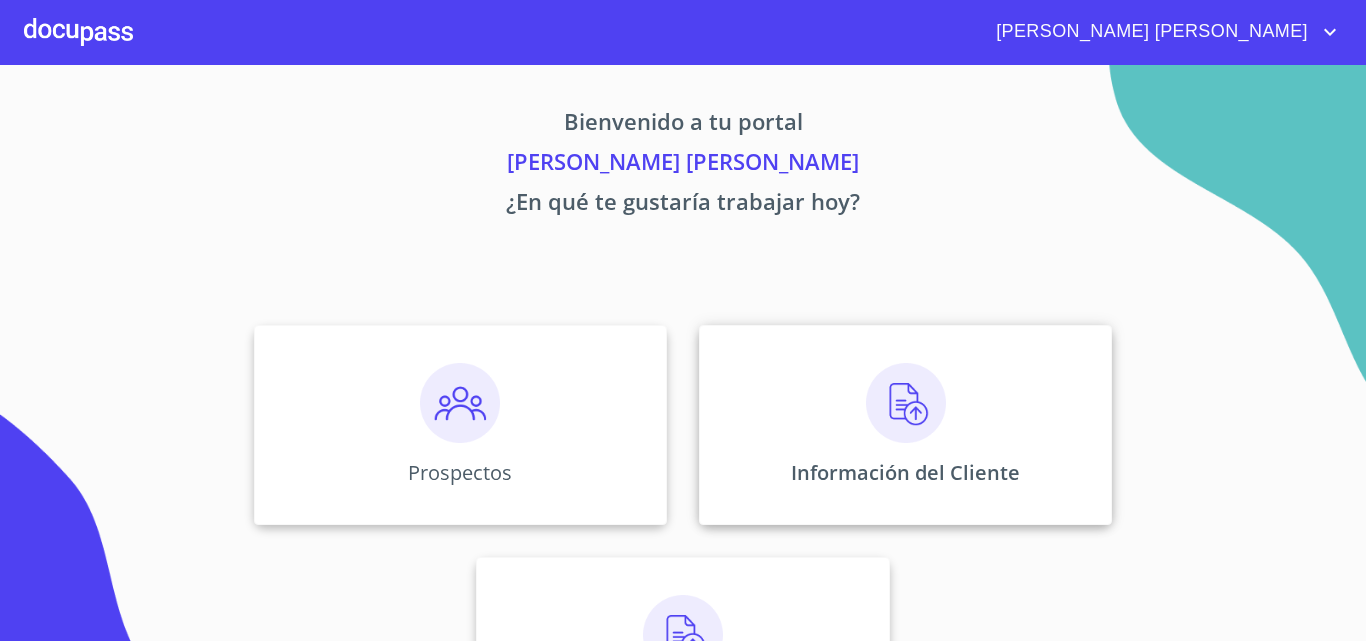 scroll, scrollTop: 0, scrollLeft: 0, axis: both 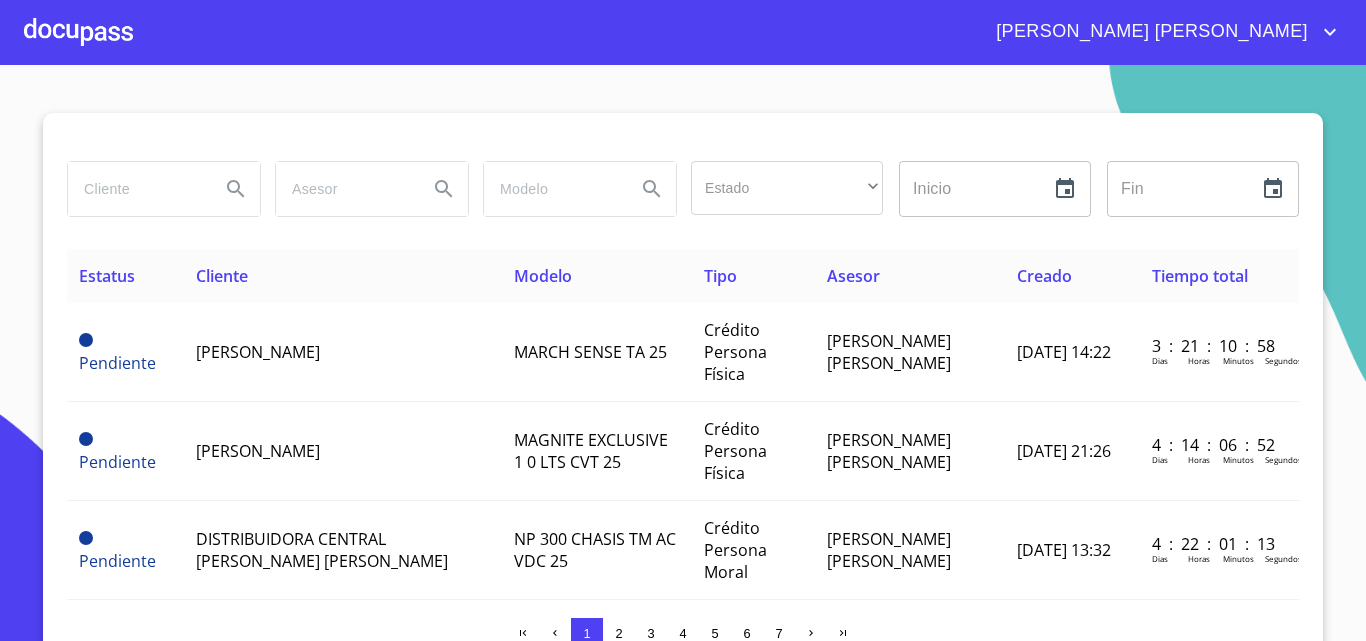 click at bounding box center [136, 189] 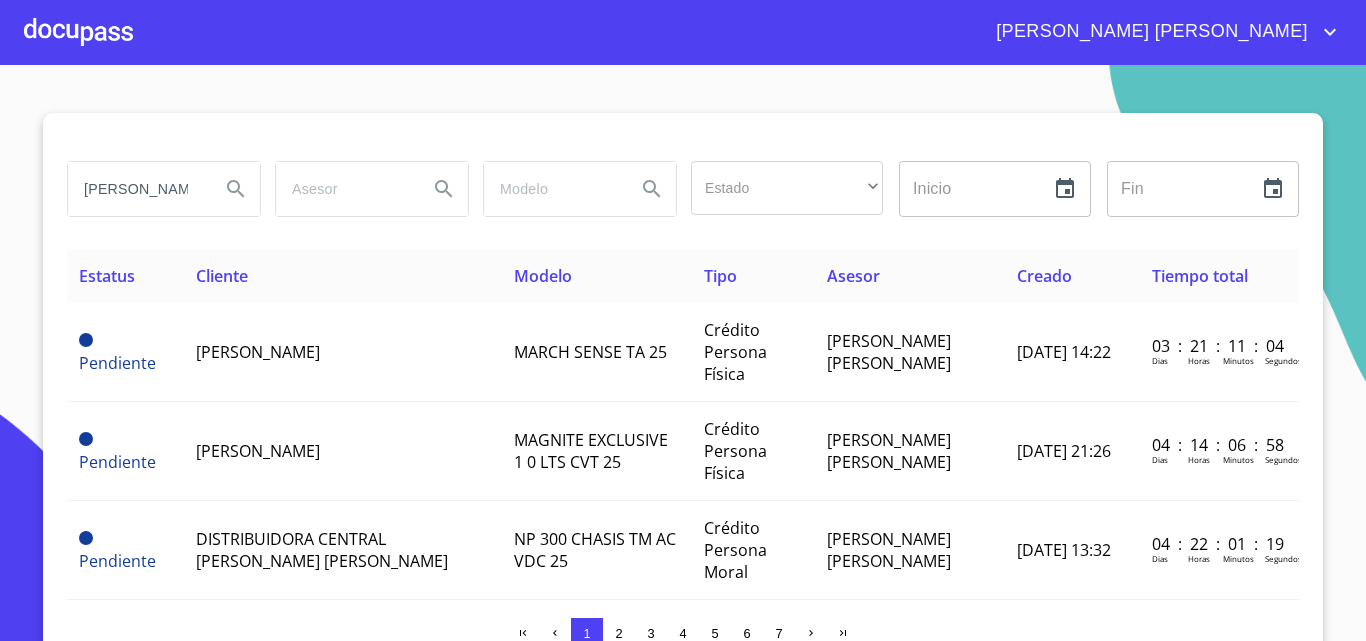 type on "[PERSON_NAME]" 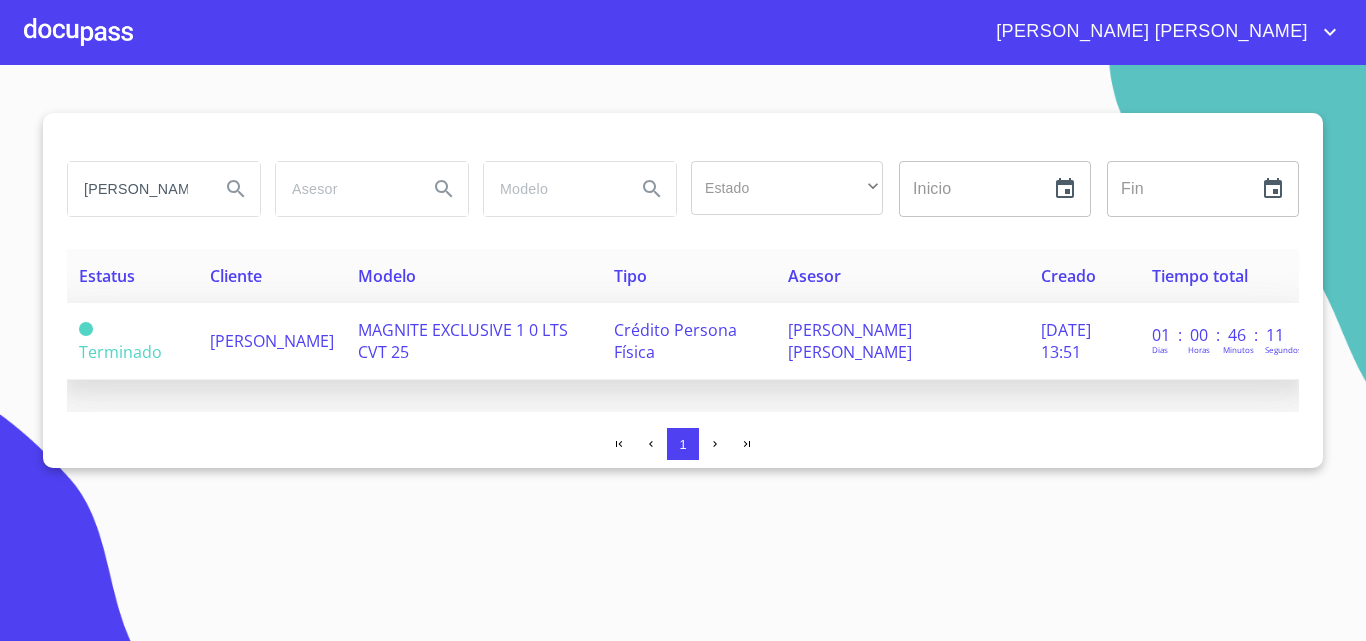 click on "[PERSON_NAME]" at bounding box center [272, 341] 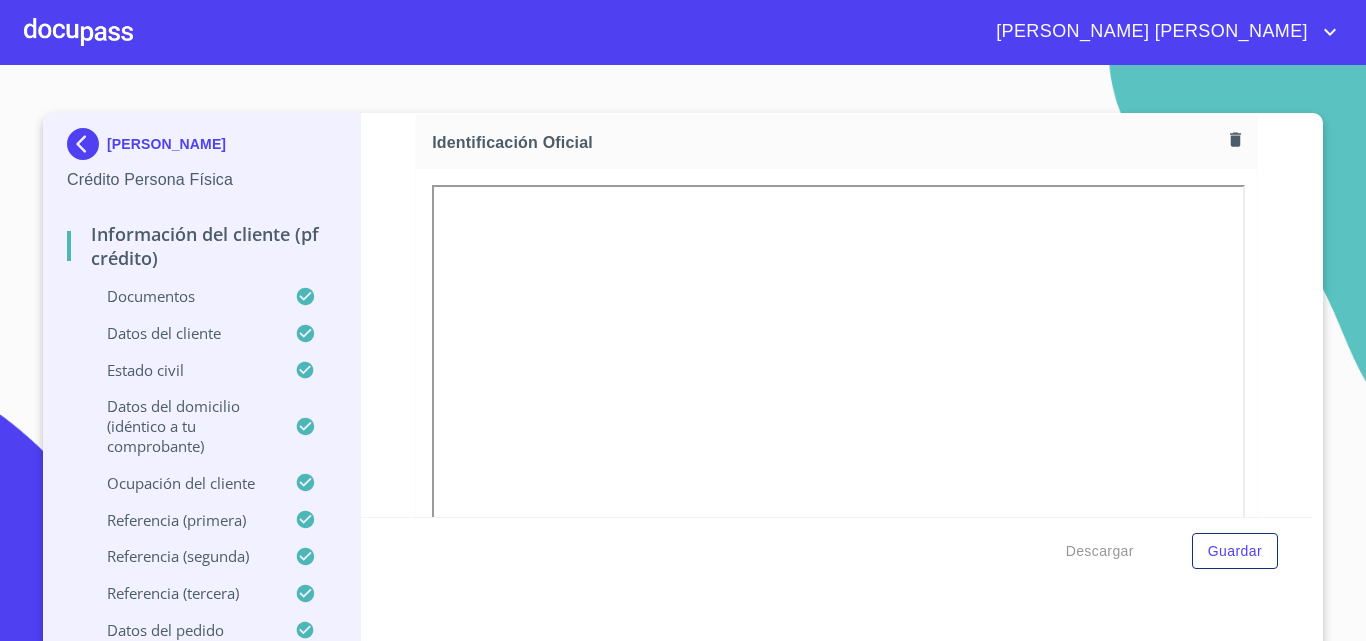 scroll, scrollTop: 300, scrollLeft: 0, axis: vertical 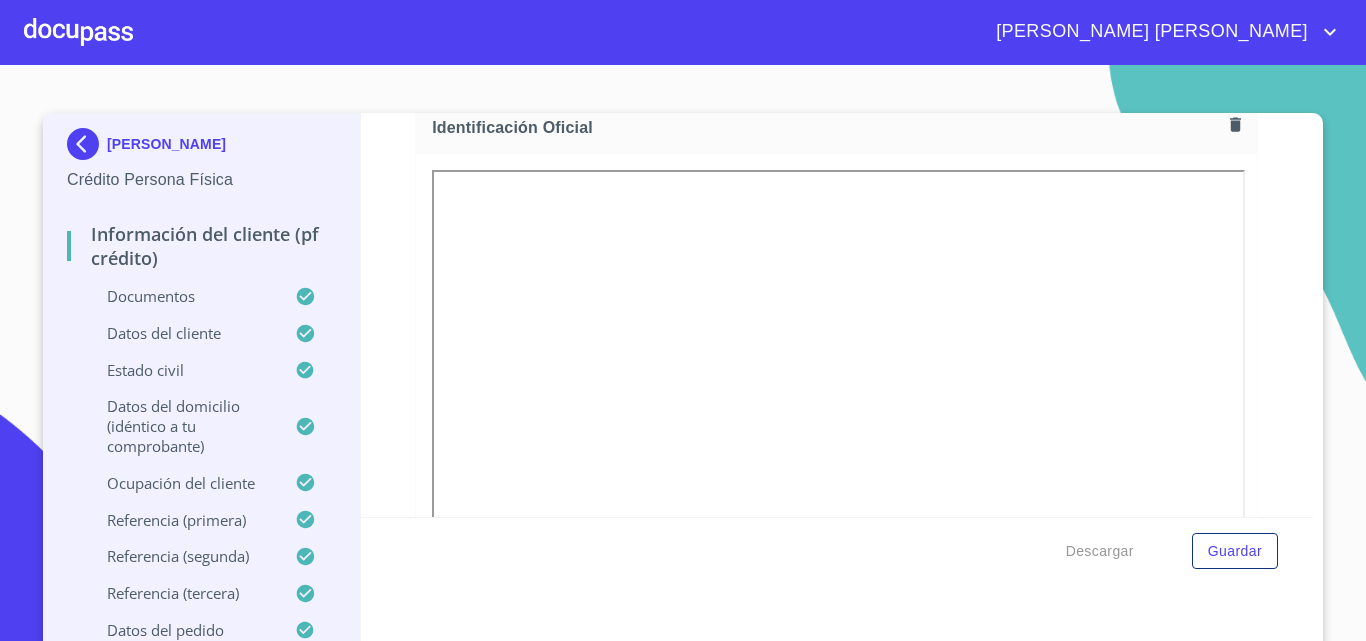 click at bounding box center [78, 32] 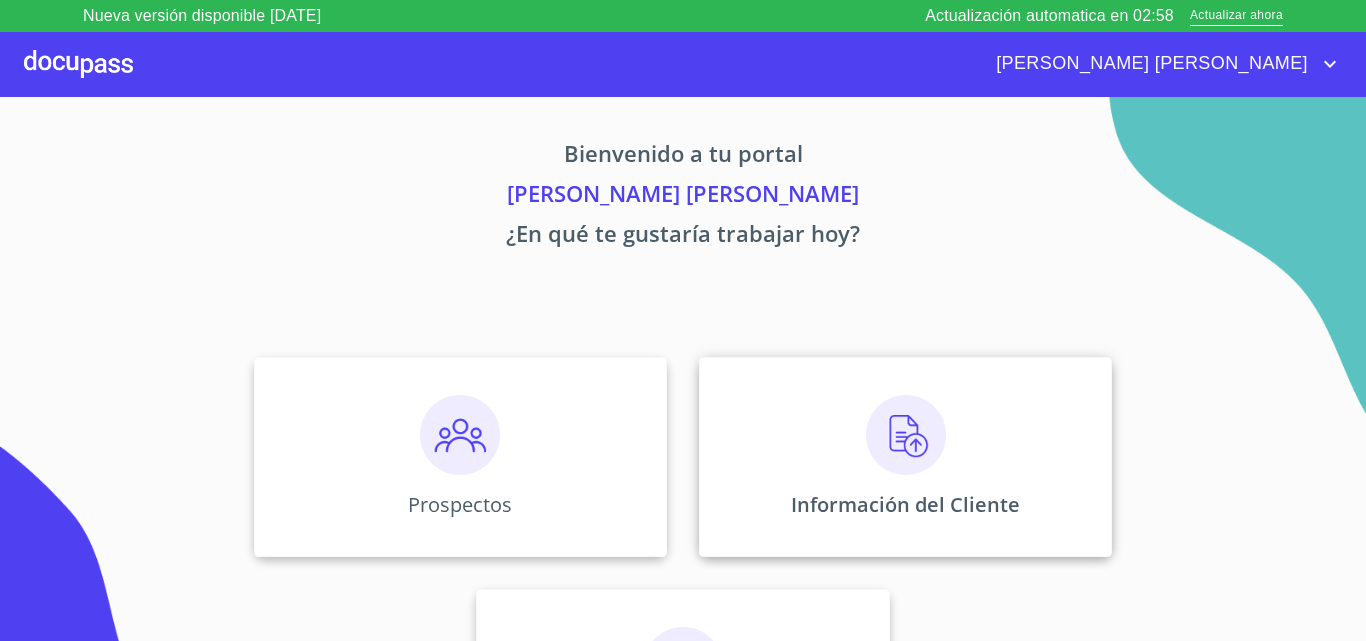 click at bounding box center [906, 435] 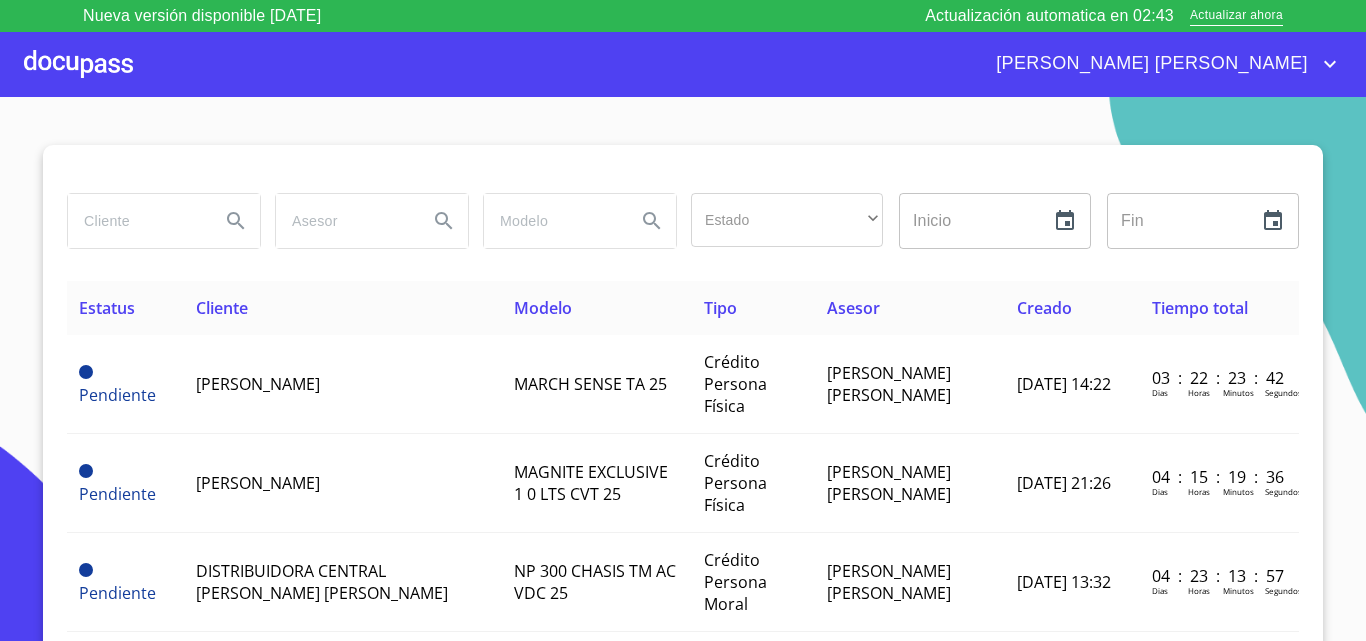 click at bounding box center [136, 221] 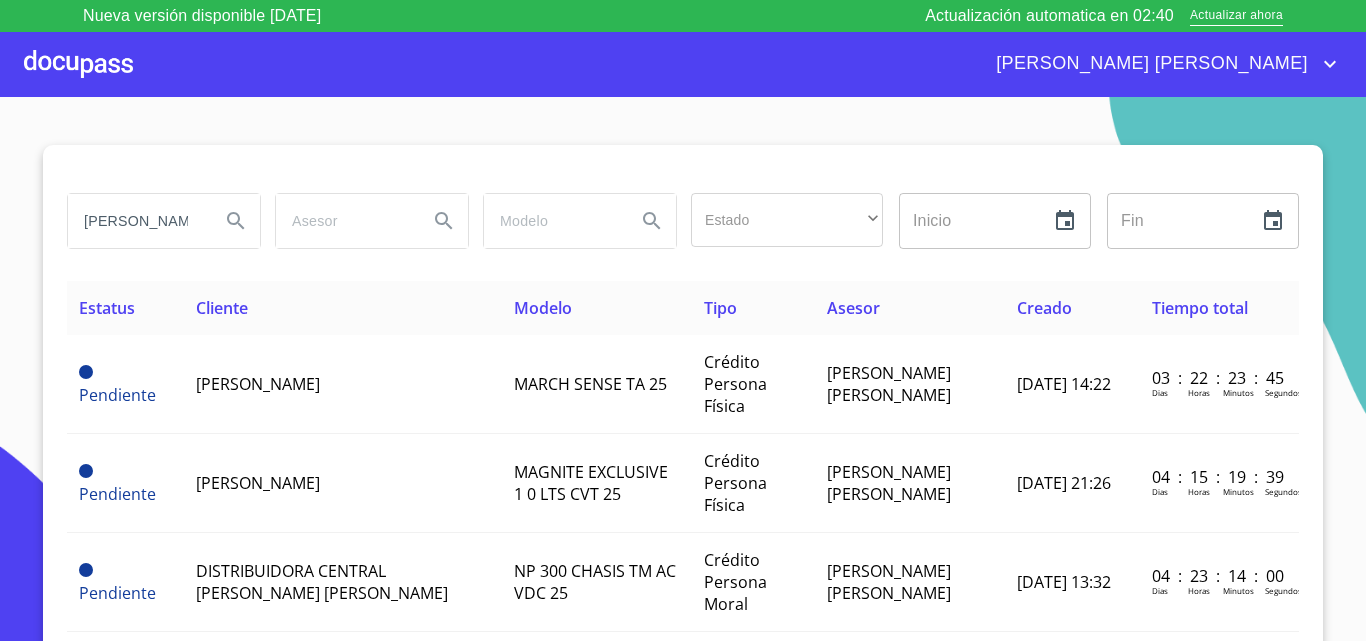 type on "[PERSON_NAME]" 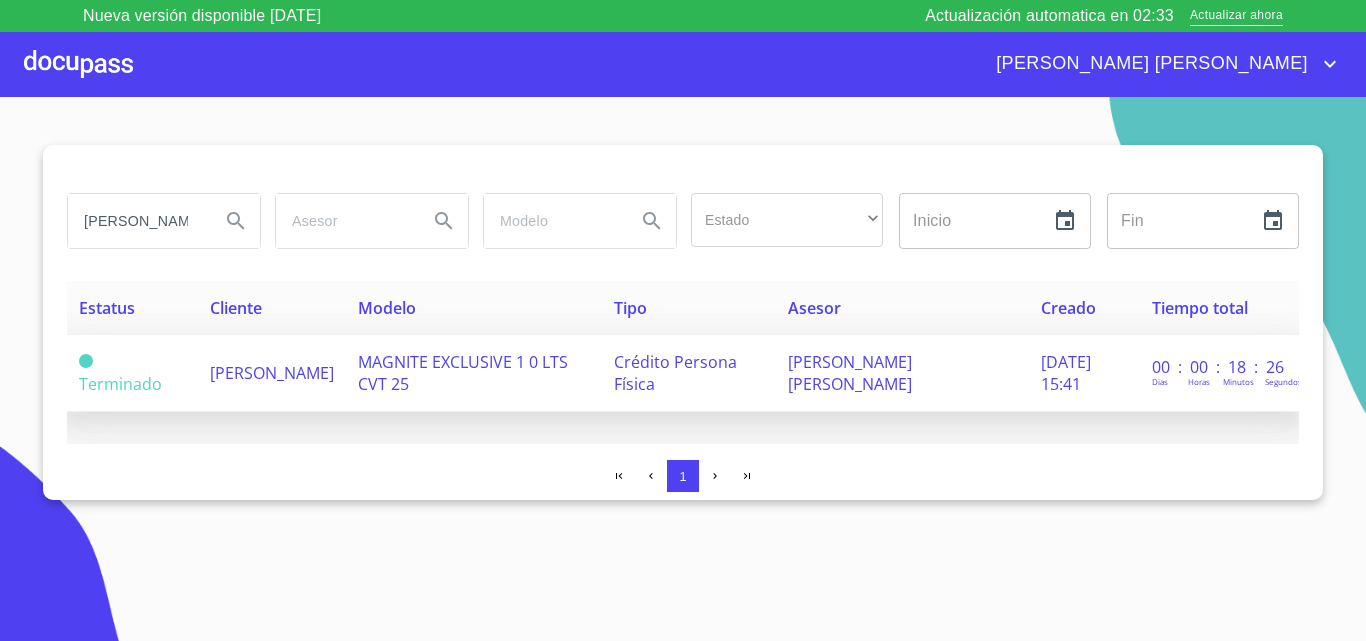 click on "[PERSON_NAME]" at bounding box center [272, 373] 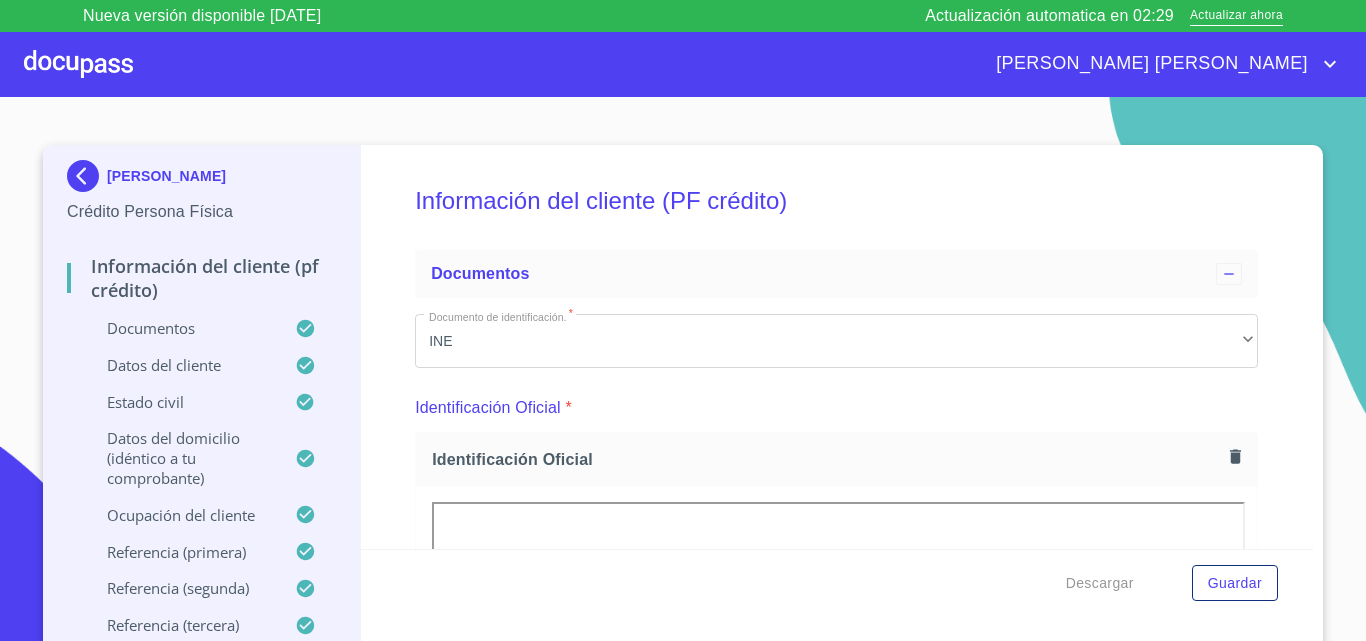 scroll, scrollTop: 0, scrollLeft: 0, axis: both 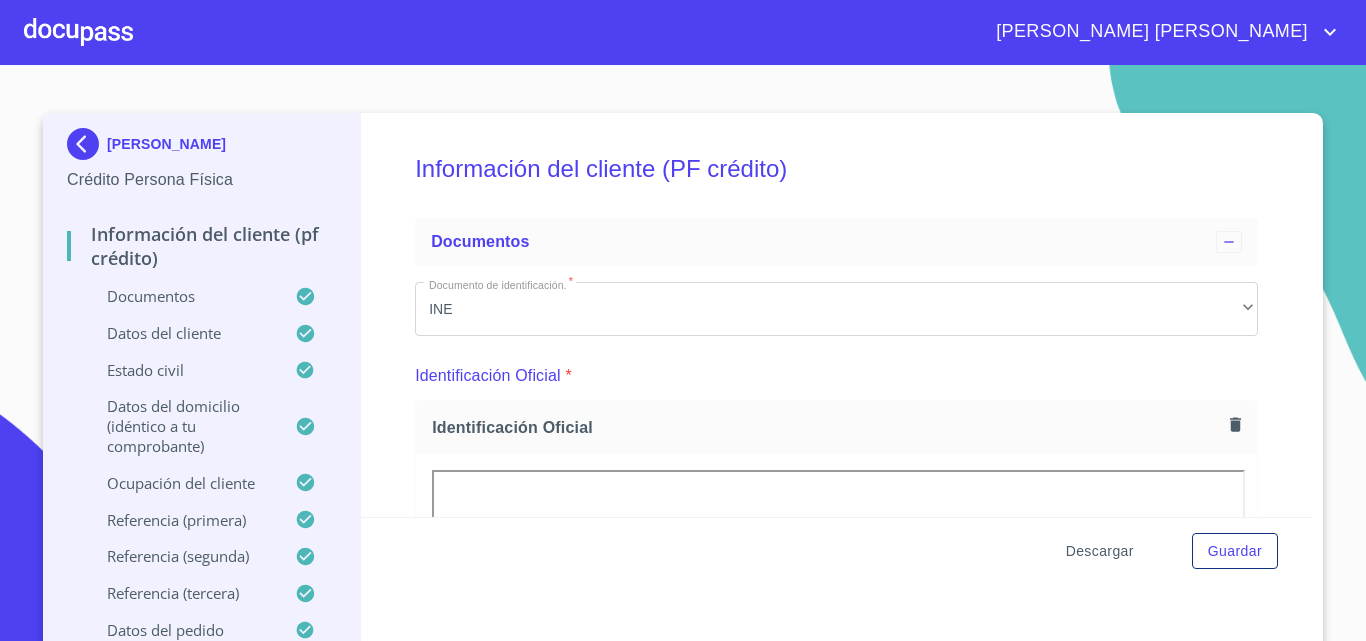 click on "Descargar" at bounding box center [1100, 551] 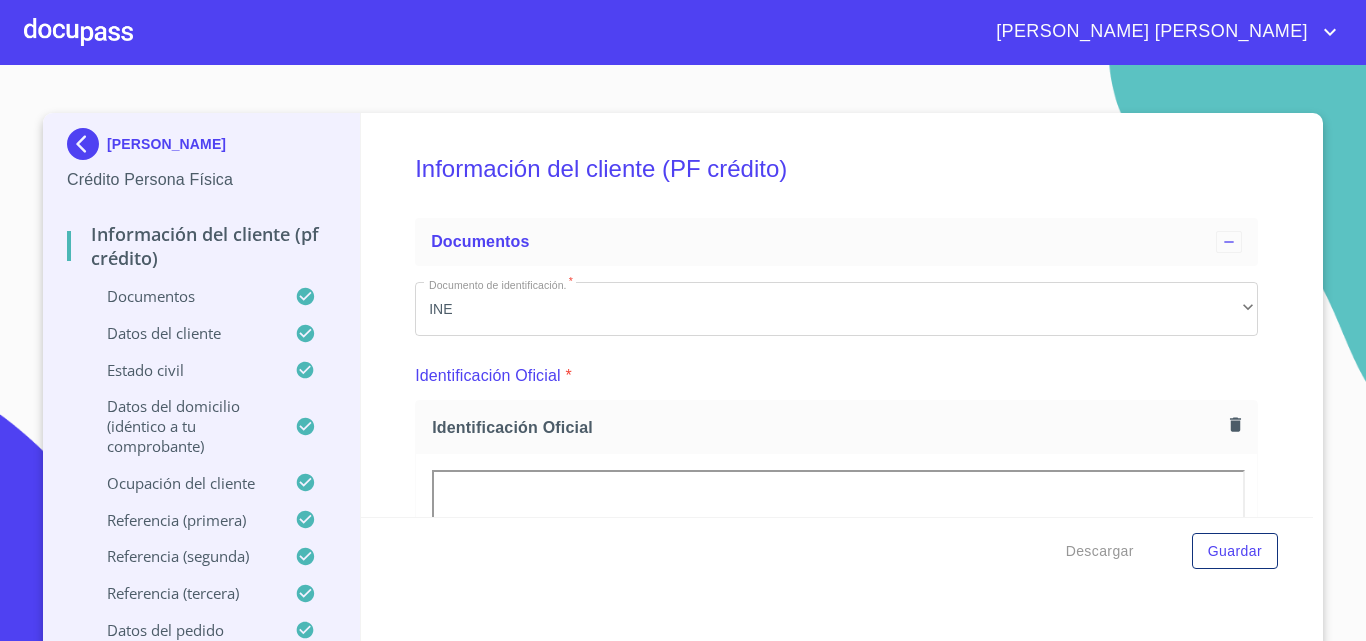 click at bounding box center (78, 32) 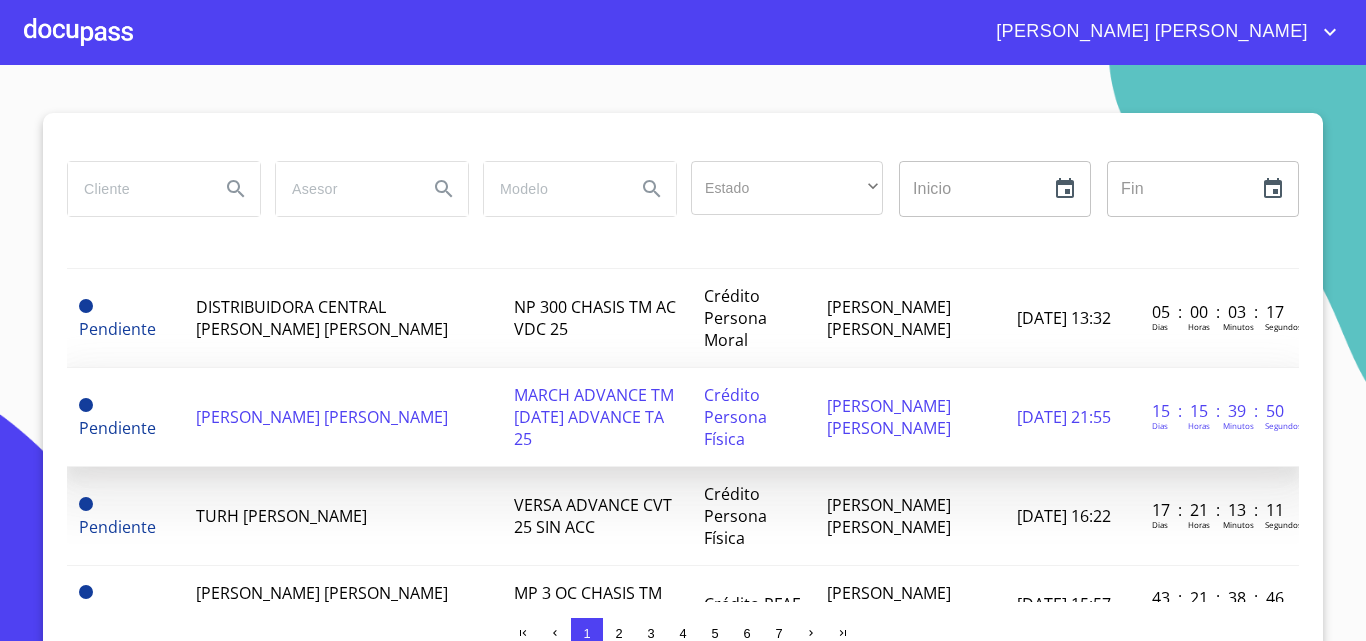 scroll, scrollTop: 200, scrollLeft: 0, axis: vertical 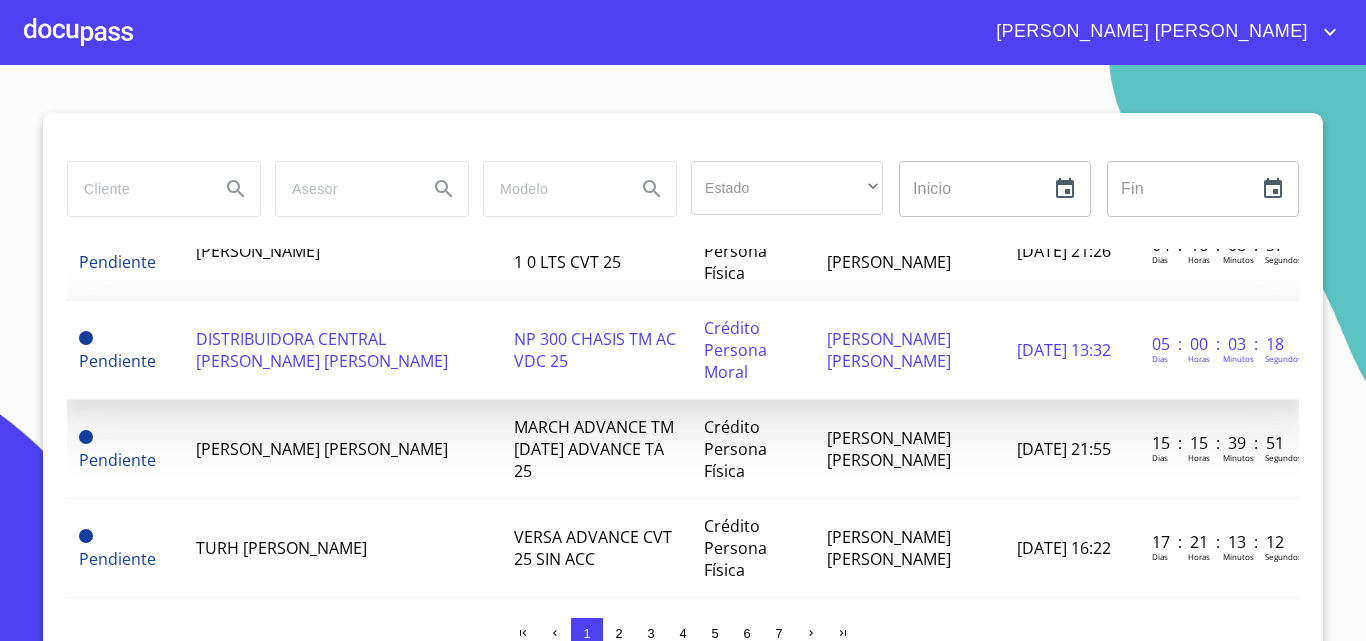 click on "DISTRIBUIDORA CENTRAL [PERSON_NAME] [PERSON_NAME]" at bounding box center [343, 350] 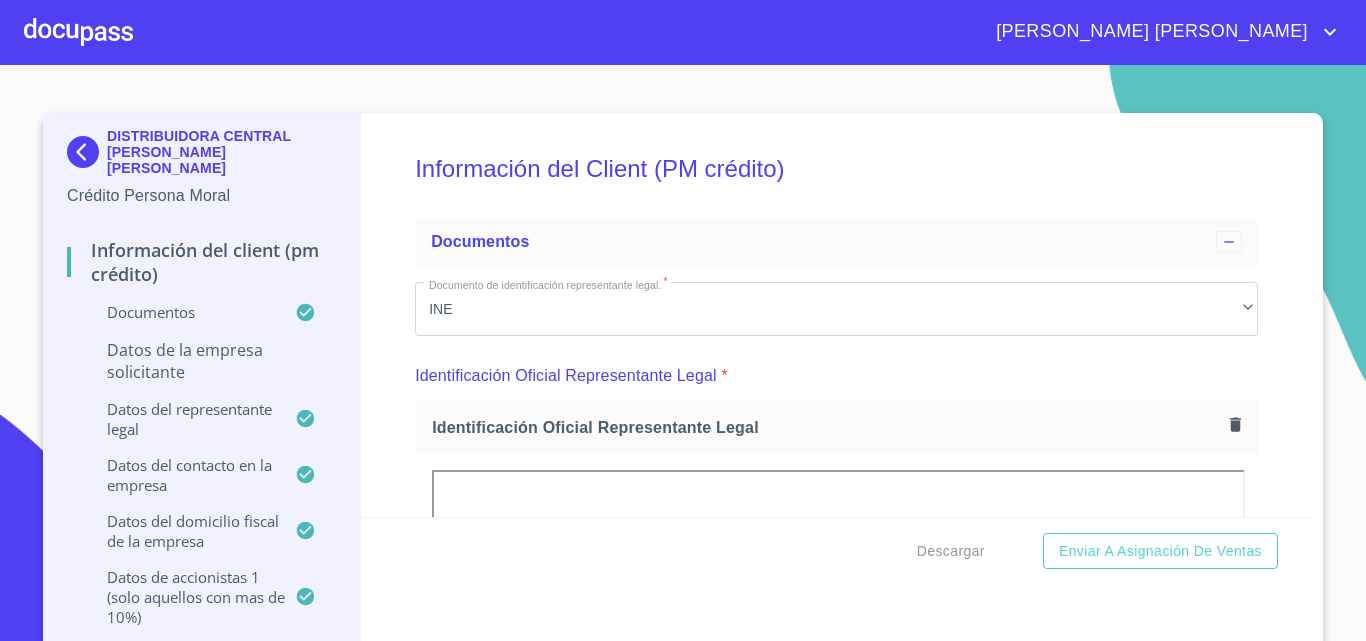 scroll, scrollTop: 527, scrollLeft: 0, axis: vertical 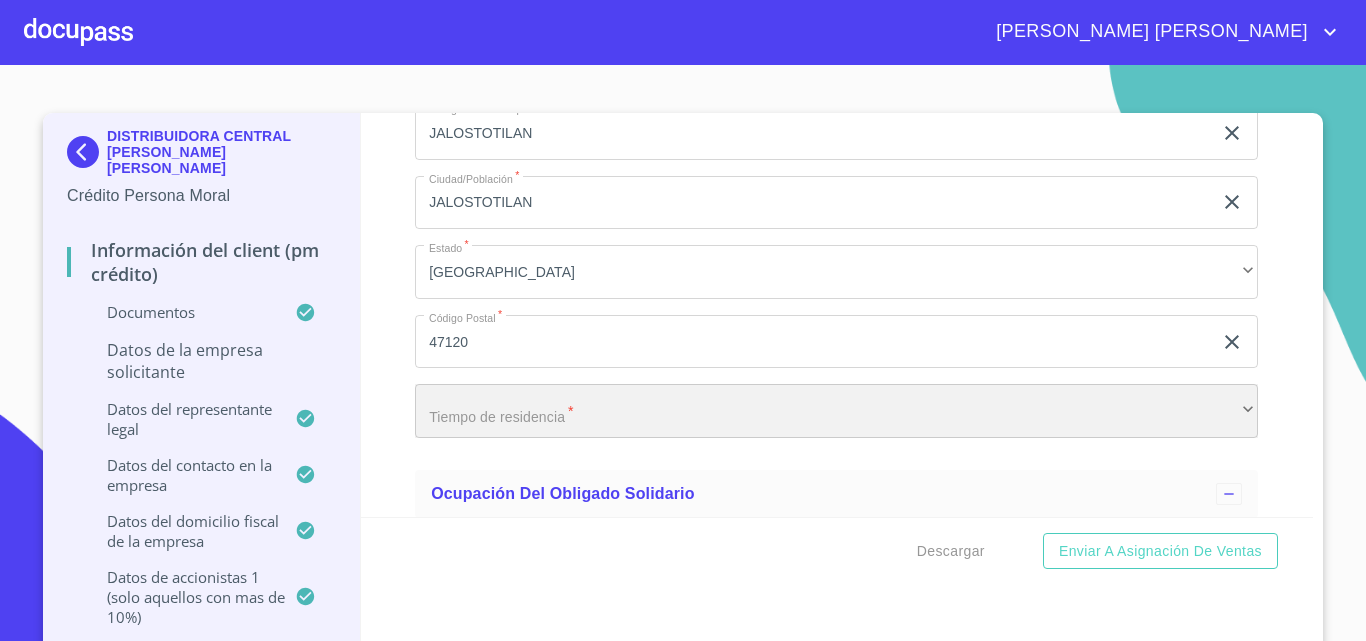 click on "​" at bounding box center [836, 411] 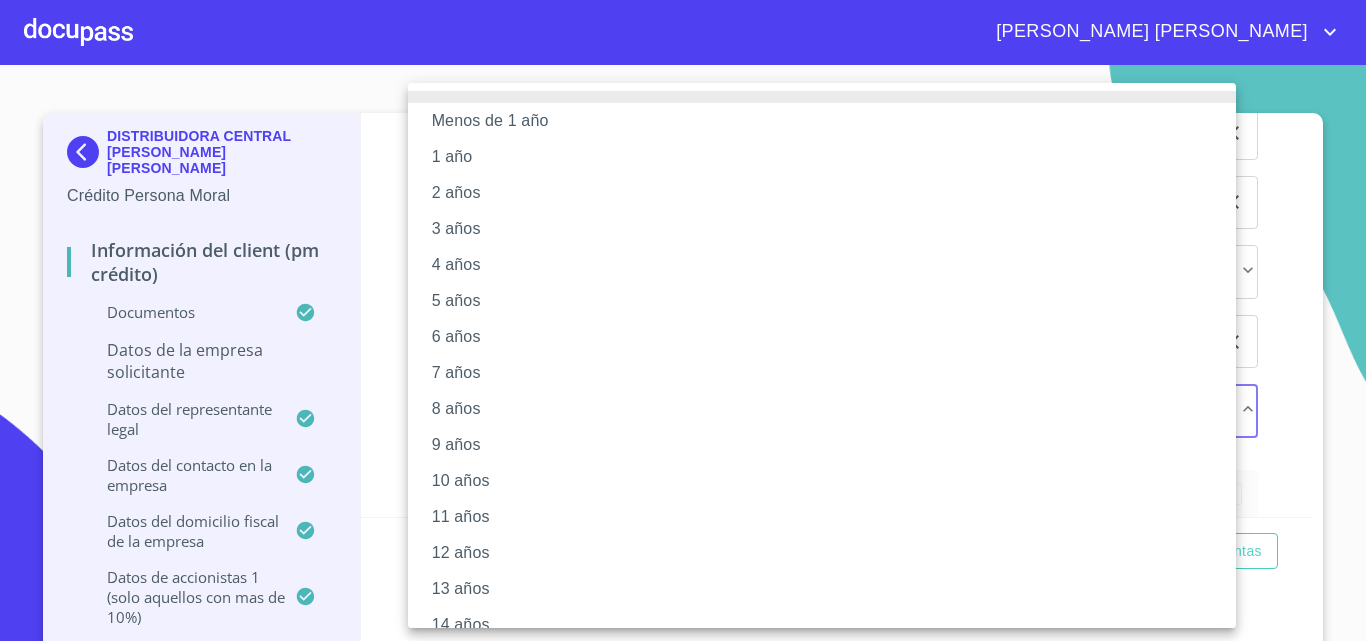 click on "6 años" at bounding box center [829, 337] 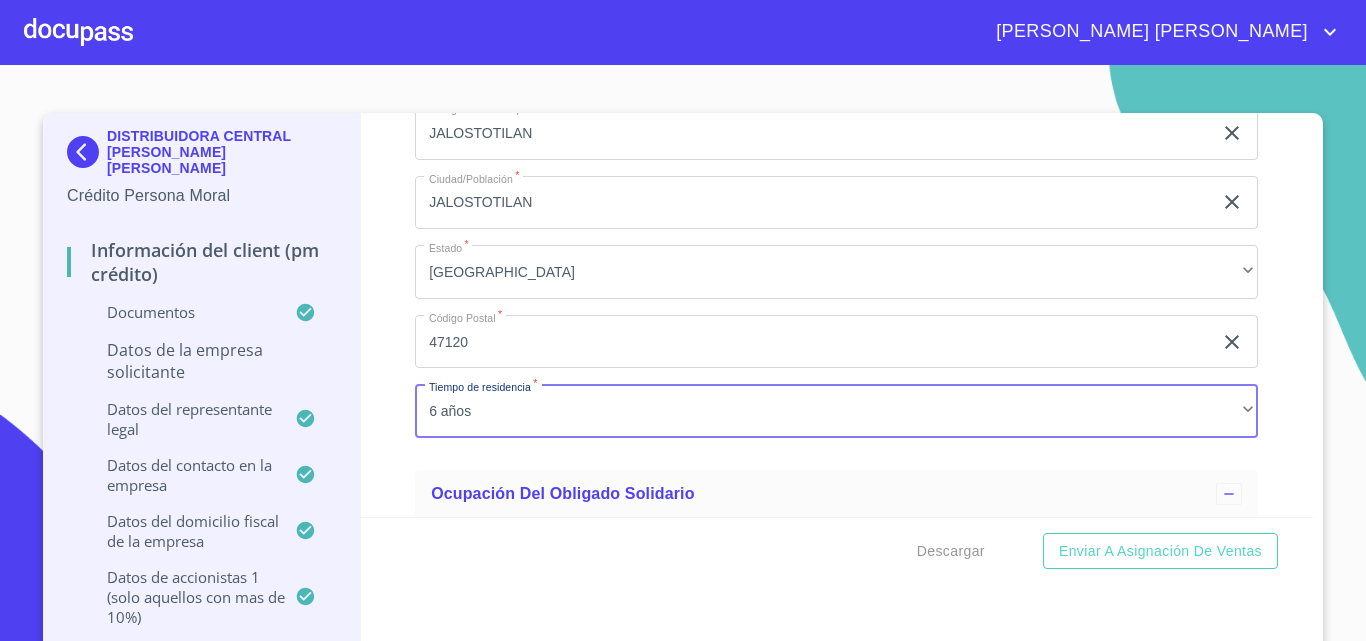 click on "Información del Client (PM crédito)   Documentos Documento de identificación representante legal.   * INE ​ Identificación Oficial Representante Legal * Identificación Oficial Representante Legal Identificación Oficial Representante Legal Comprobante de Domicilio Empresa * Comprobante de Domicilio Empresa Comprobante de Domicilio Empresa Fuente de ingresos   * Independiente/Dueño de negocio/Persona Moral ​ Comprobante de Ingresos mes 1 * Comprobante de Ingresos mes 1 Comprobante de Ingresos mes 1 Comprobante de Ingresos mes 2 * Comprobante de Ingresos mes 2 Comprobante de Ingresos mes 2 Comprobante de Ingresos mes 3 * Comprobante de Ingresos mes 3 Comprobante de Ingresos mes 3 Constancia de Situación Fiscal Empresa * Constancia de Situación Fiscal Empresa Constancia de Situación Fiscal Empresa Acta Constitutiva con poderes * Acta Constitutiva con poderes Acta Constitutiva con poderes Declaración Anual con Acuse * Declaración Anual con Acuse Declaración Anual con Acuse   * INE ​ * * *" at bounding box center (837, 315) 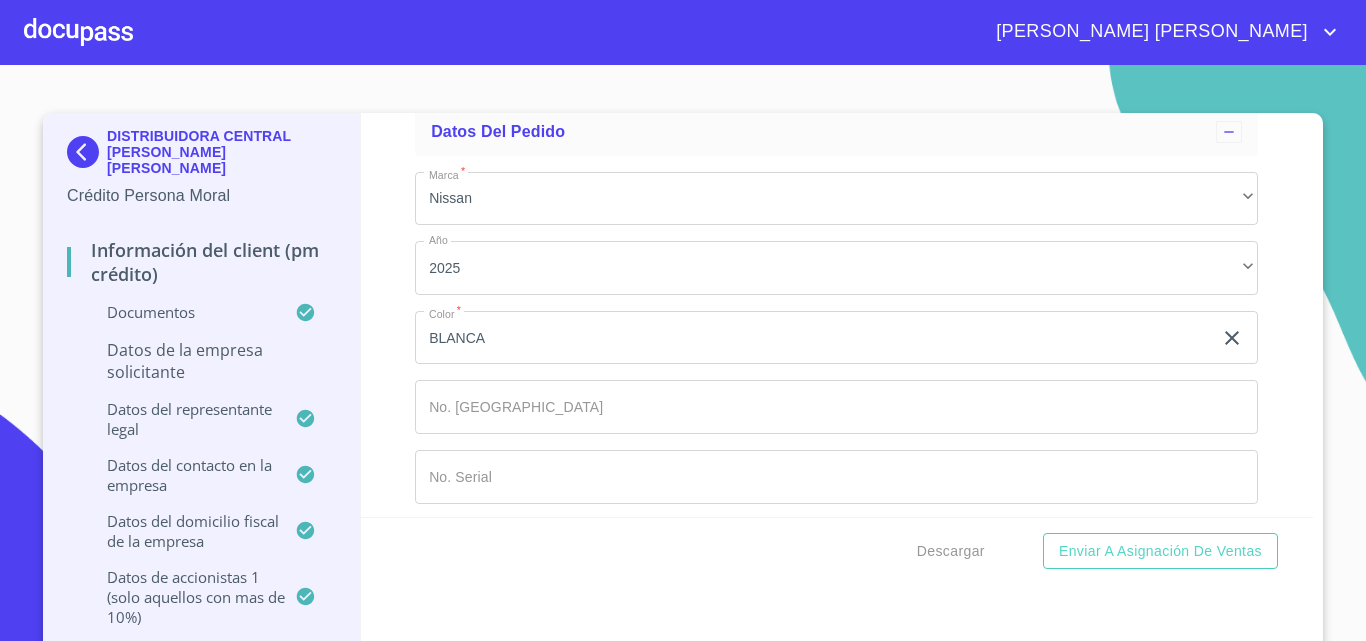 scroll, scrollTop: 21110, scrollLeft: 0, axis: vertical 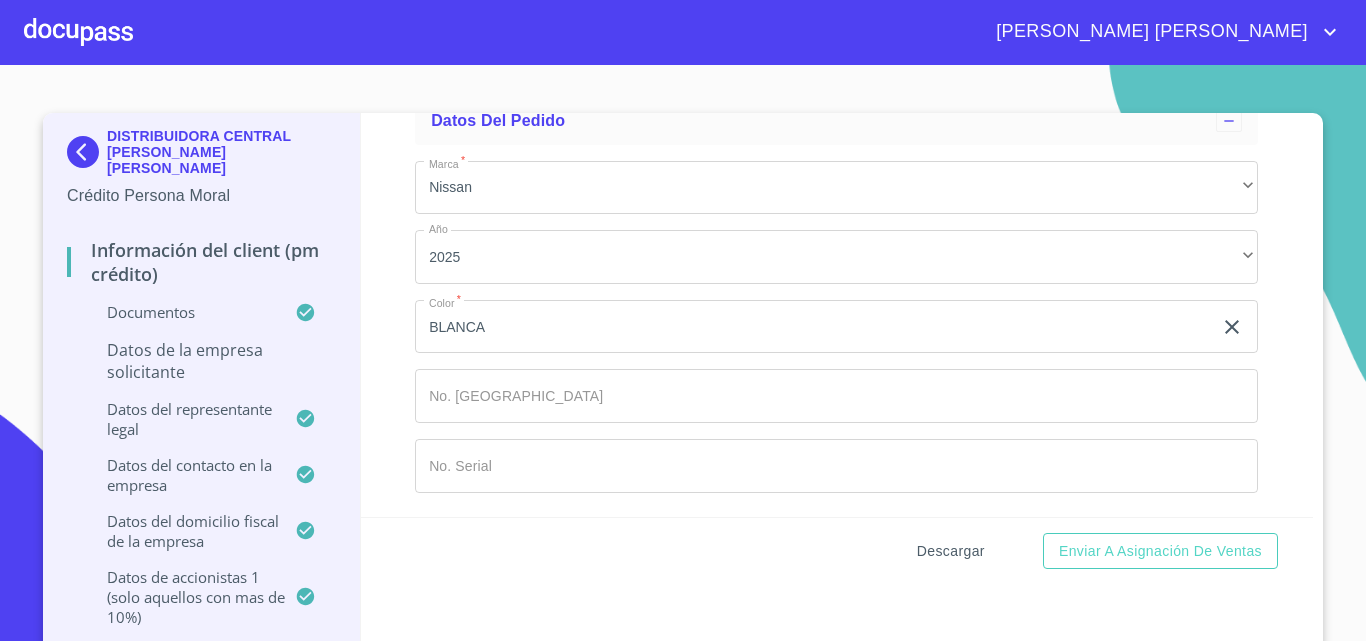 click on "Descargar" at bounding box center [951, 551] 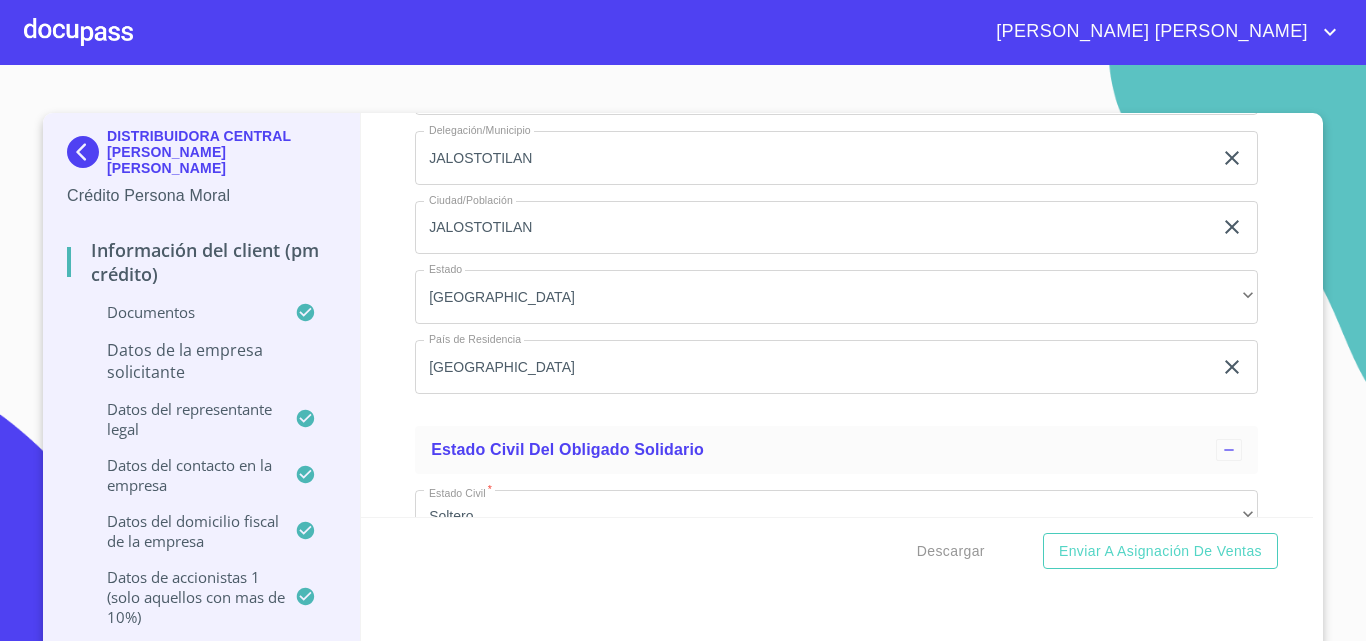 scroll, scrollTop: 21110, scrollLeft: 0, axis: vertical 